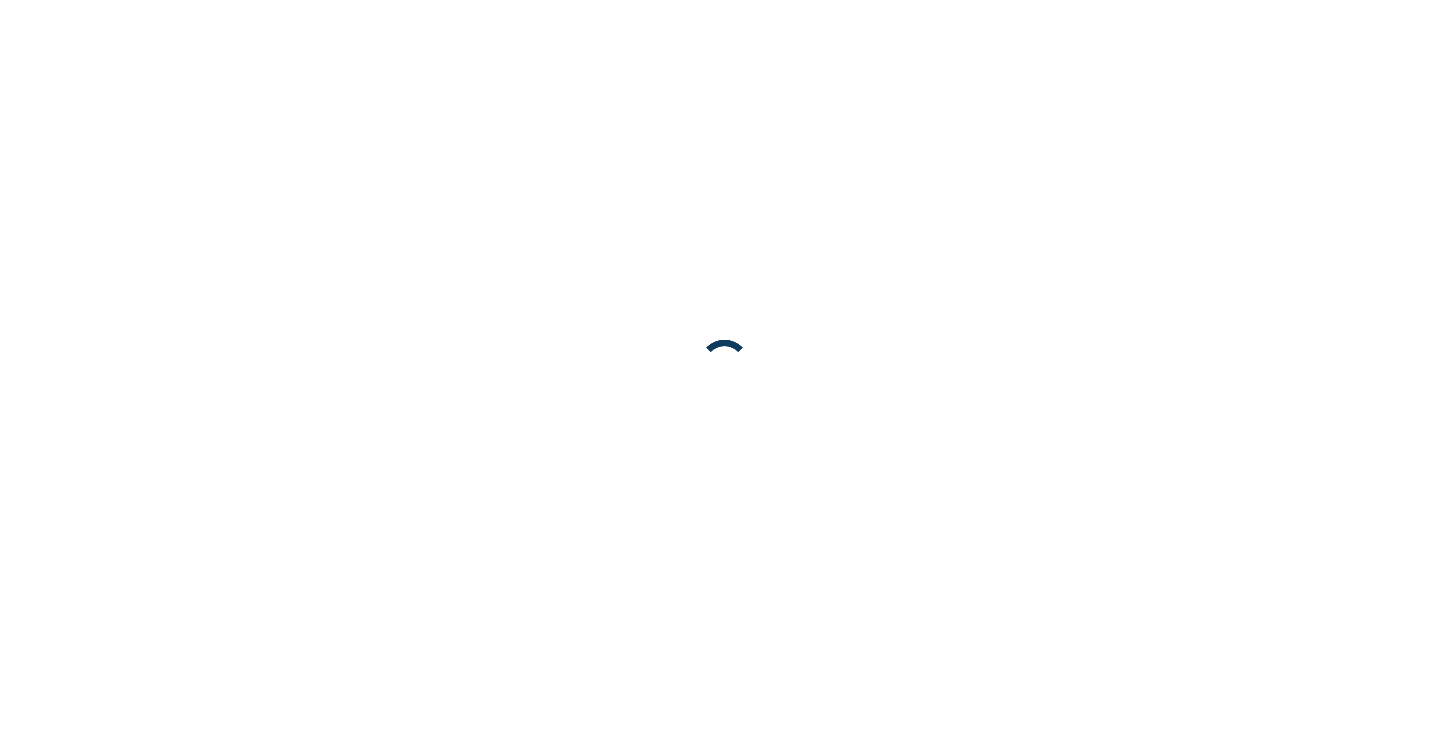 scroll, scrollTop: 0, scrollLeft: 0, axis: both 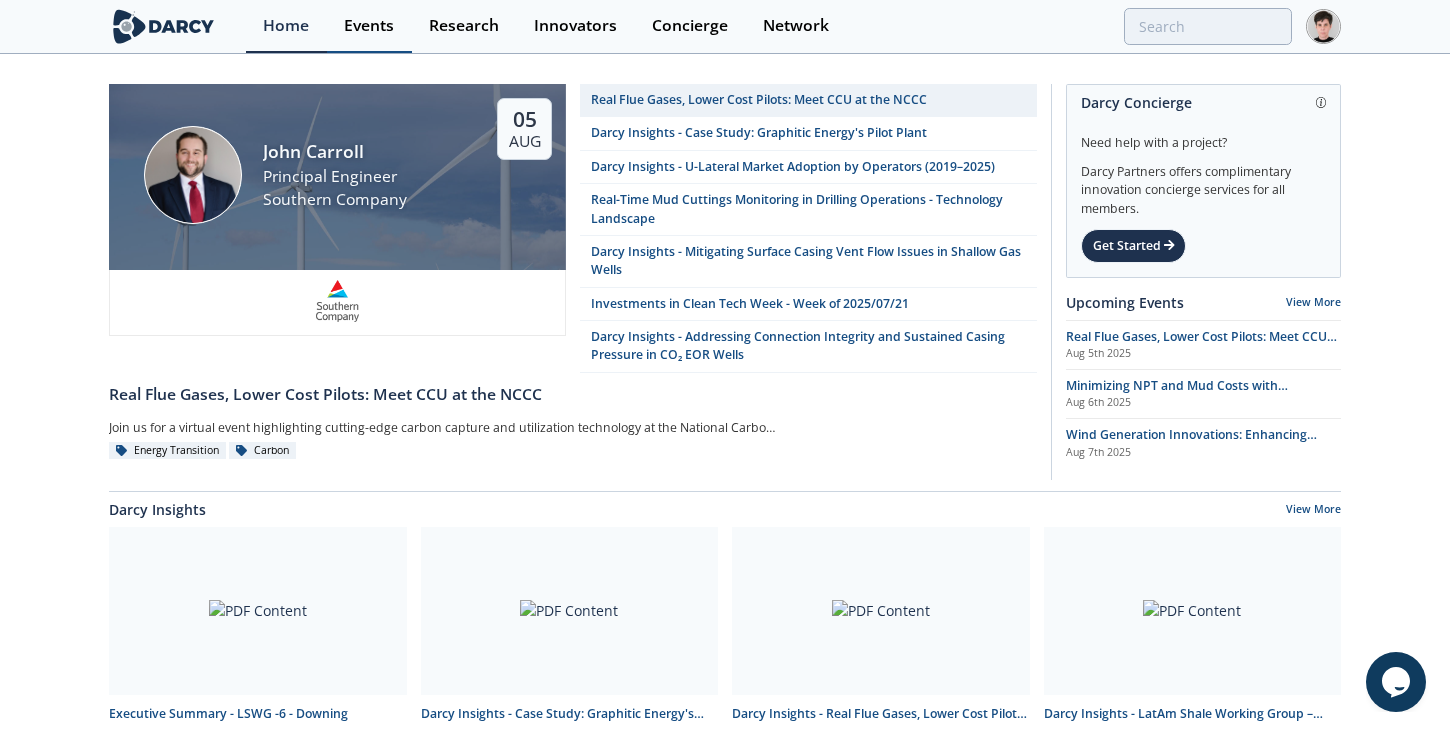 click on "Events" at bounding box center (369, 26) 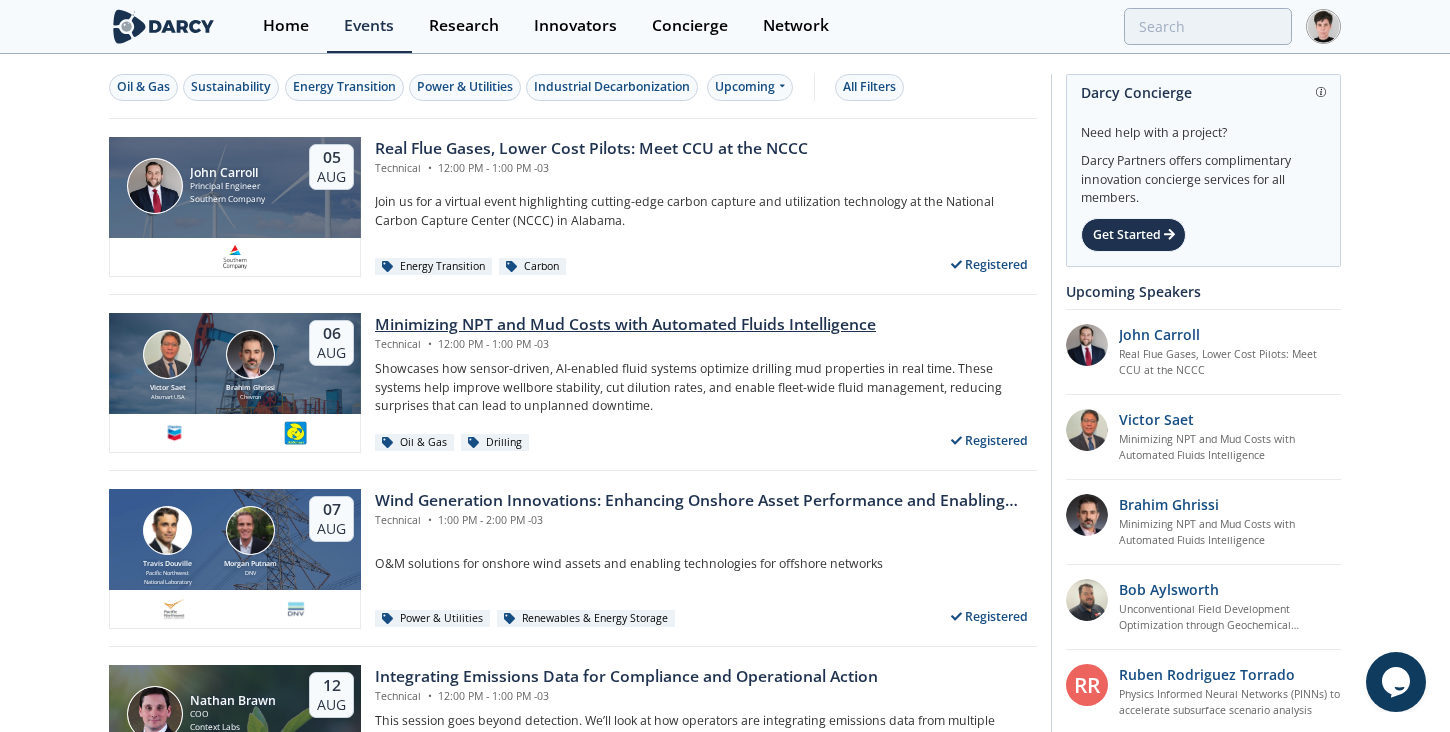 click on "[FIRST] [LAST]
[COMPANY]" at bounding box center (250, 365) 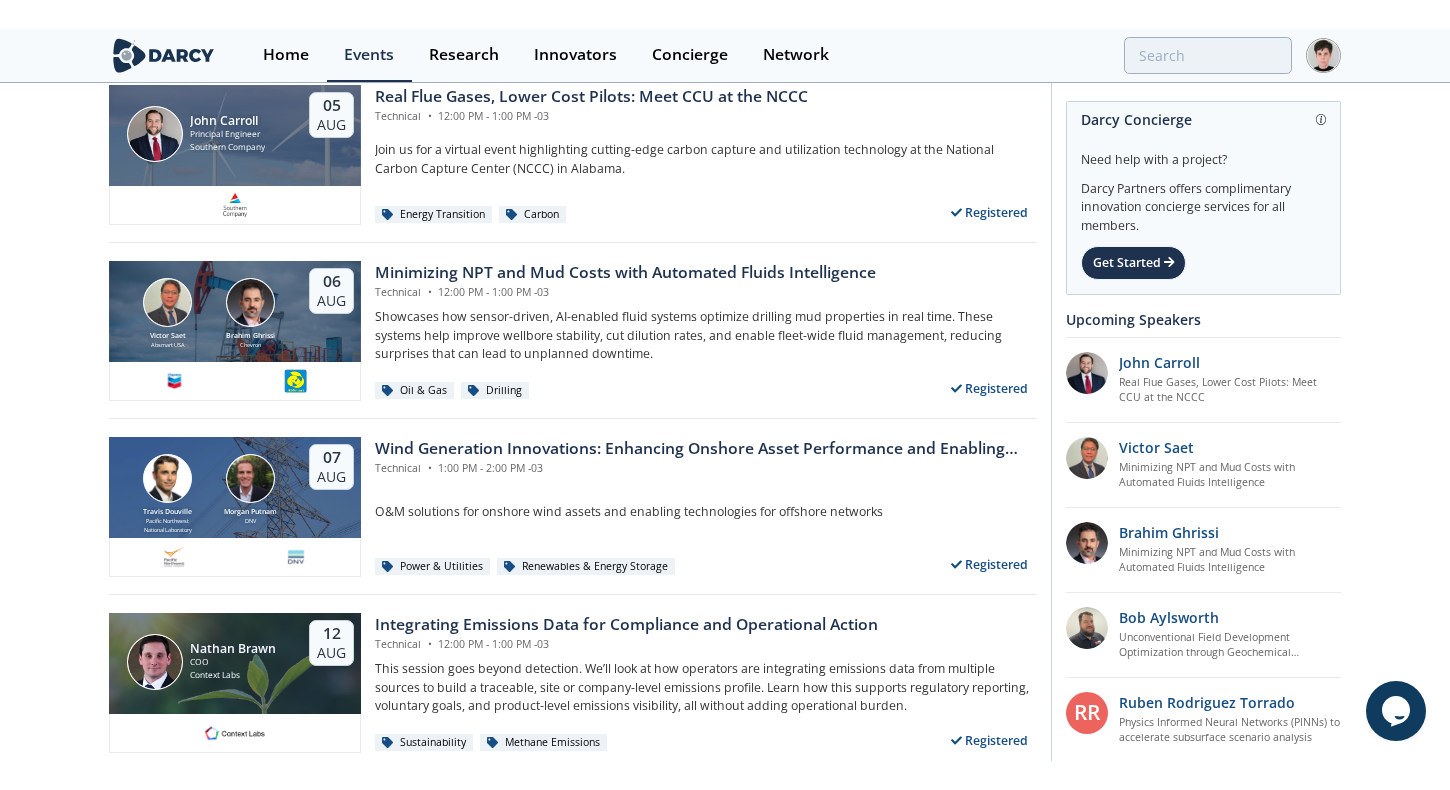 scroll, scrollTop: 0, scrollLeft: 0, axis: both 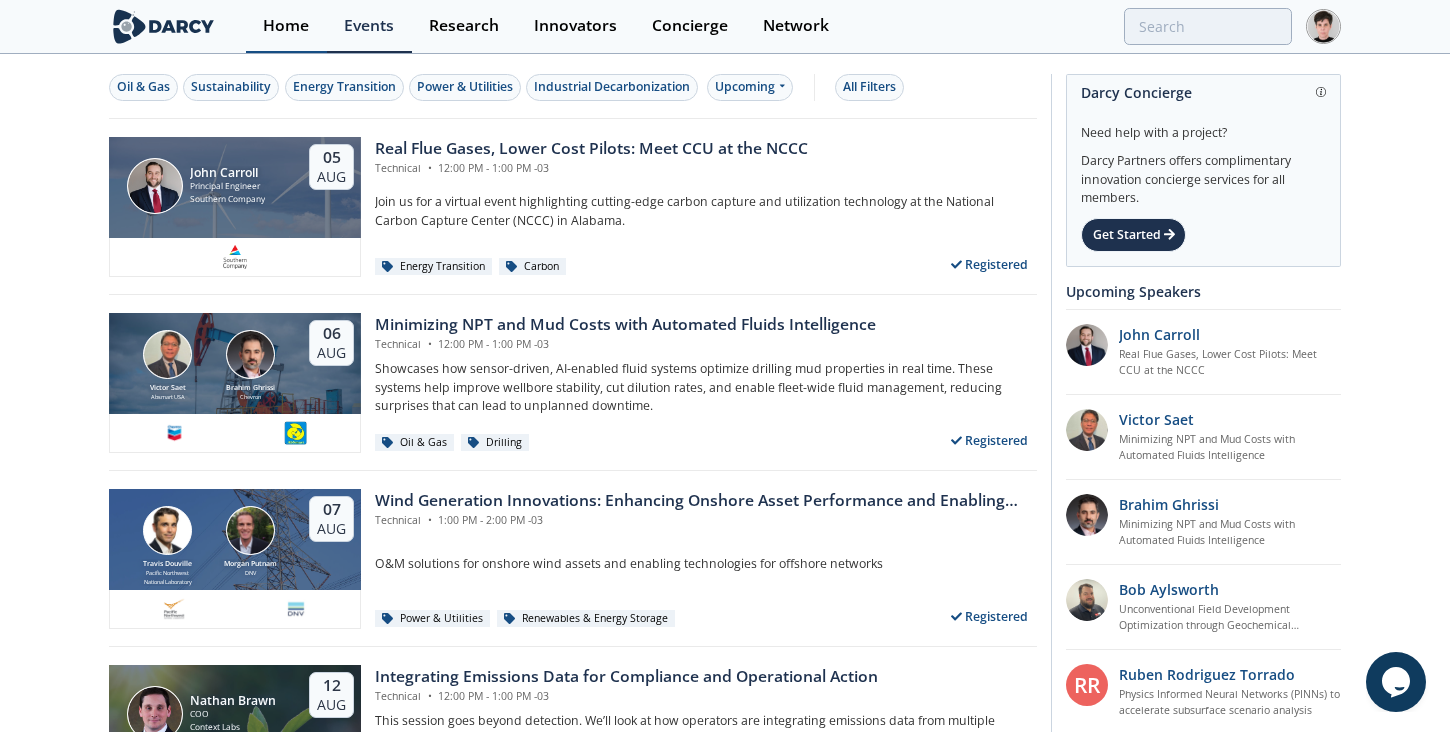 click on "Home" at bounding box center [286, 26] 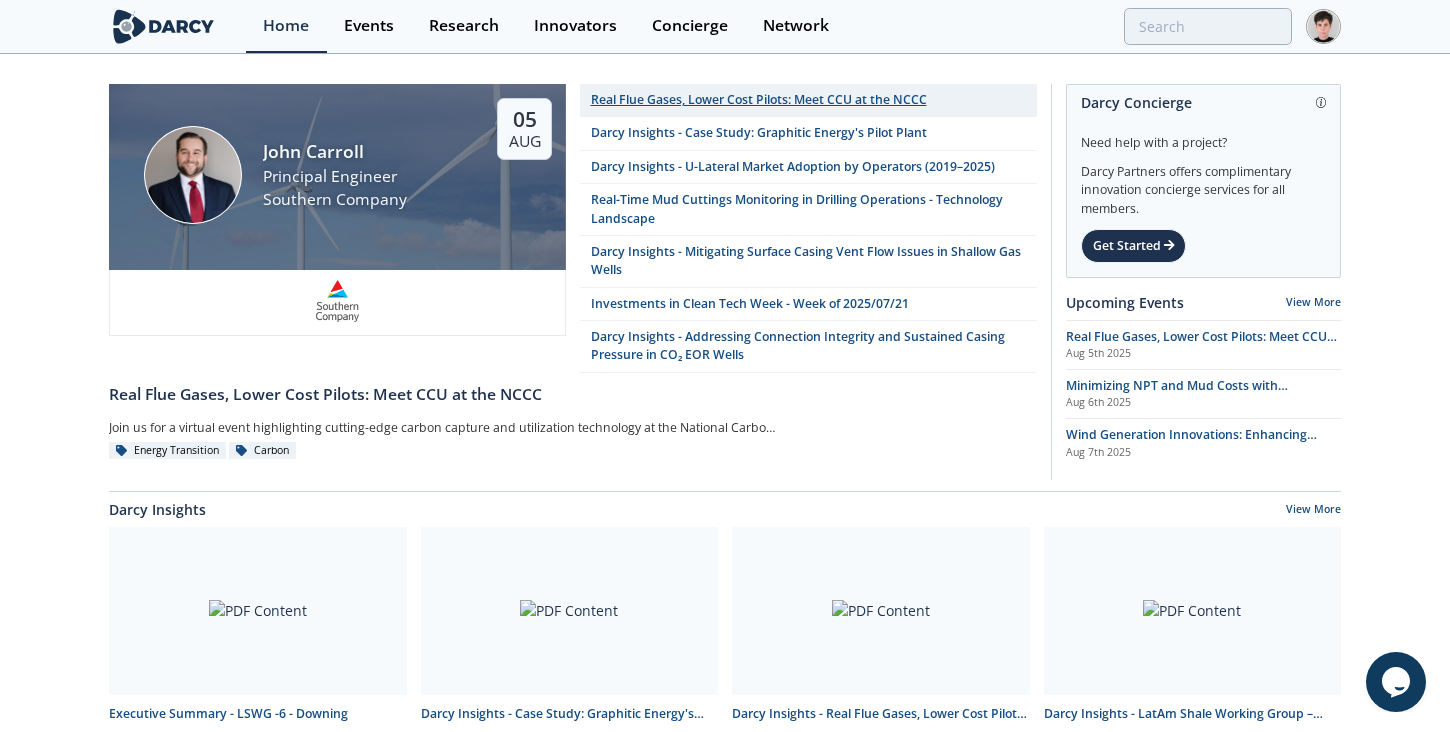 click on "Real Flue Gases, Lower Cost Pilots: Meet CCU at the NCCC" at bounding box center (759, 100) 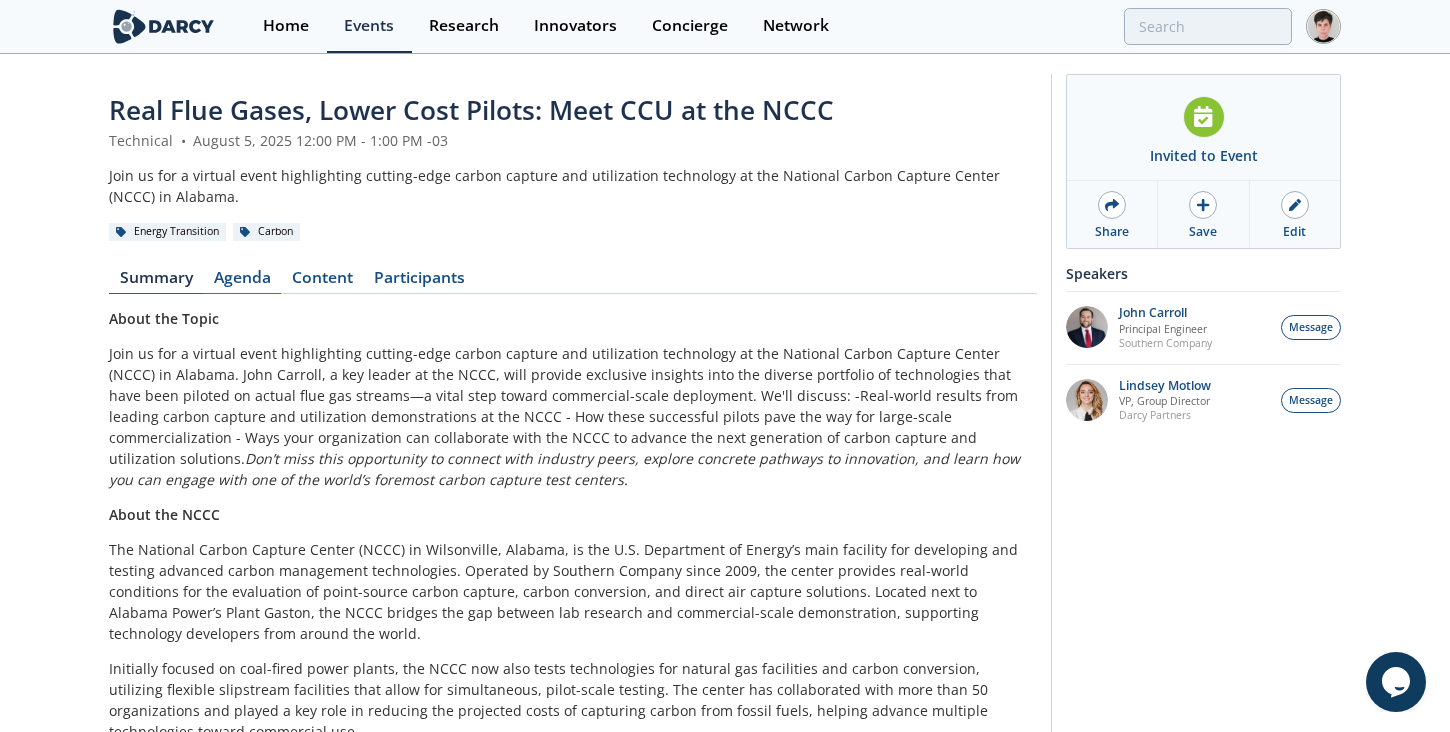 click on "Agenda" at bounding box center [242, 282] 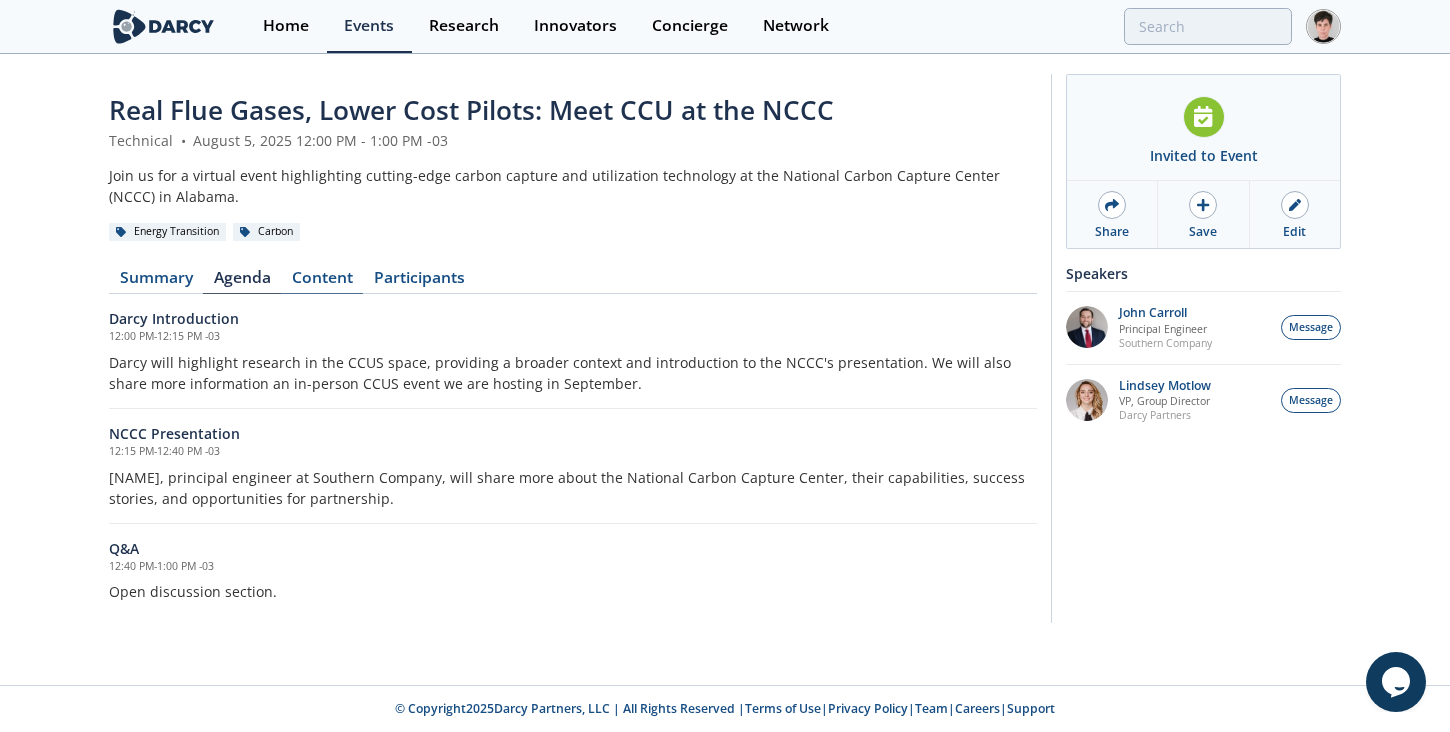 click on "Content" at bounding box center (322, 282) 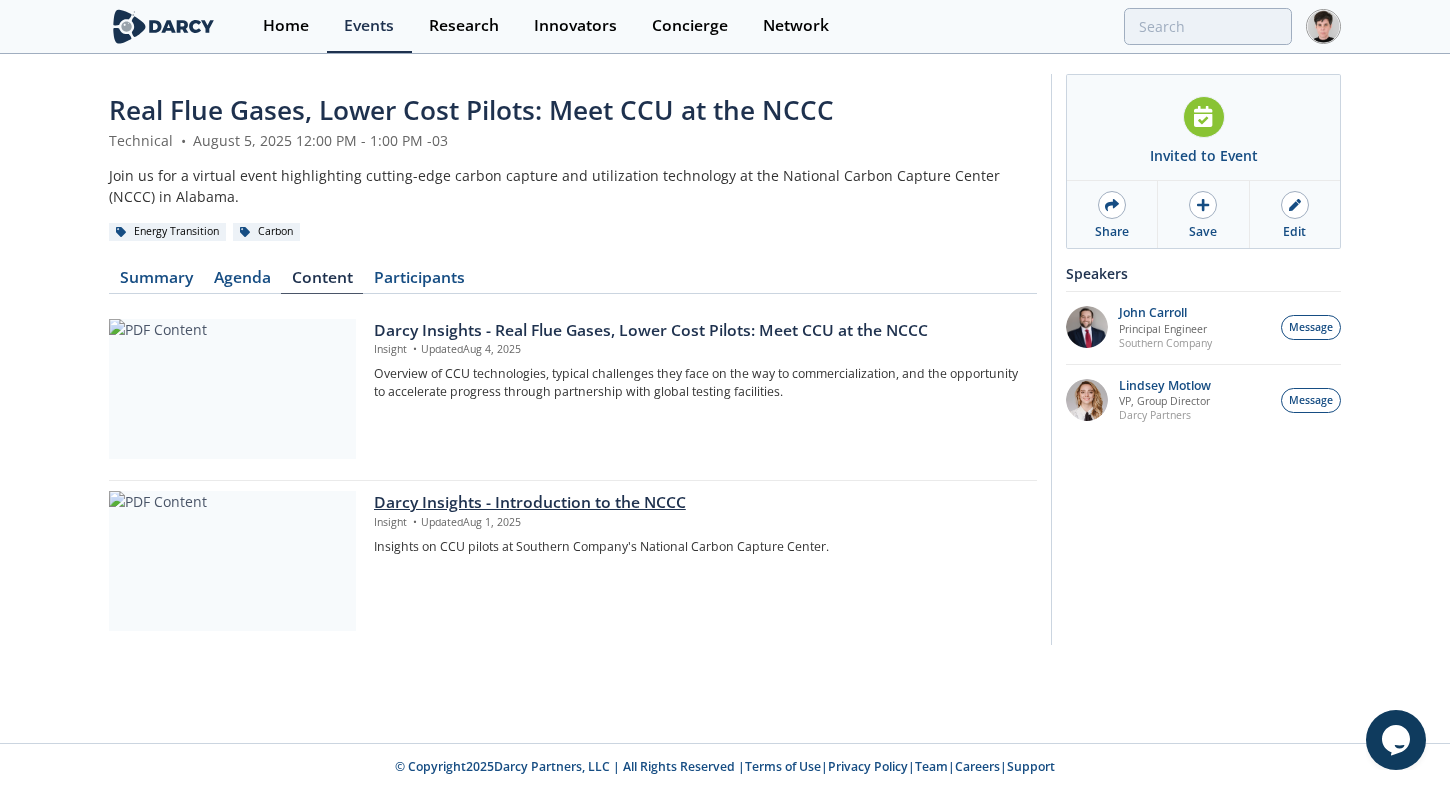 click on "Darcy Insights - Introduction to the NCCC
Insight
•
Updated  Aug 1, 2025
Insights on CCU pilots at Southern Company's National Carbon Capture Center." at bounding box center (698, 561) 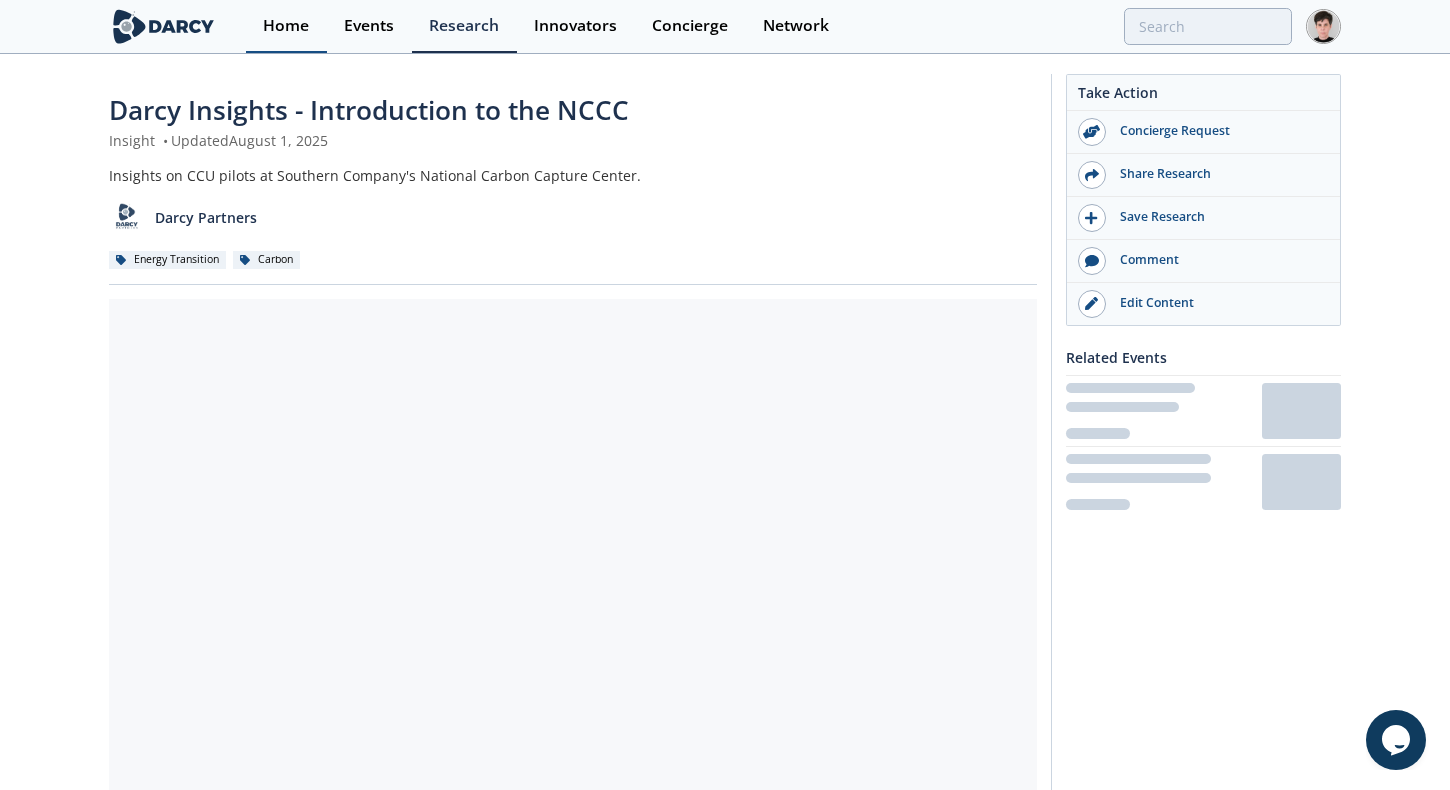 click on "Home" at bounding box center (286, 26) 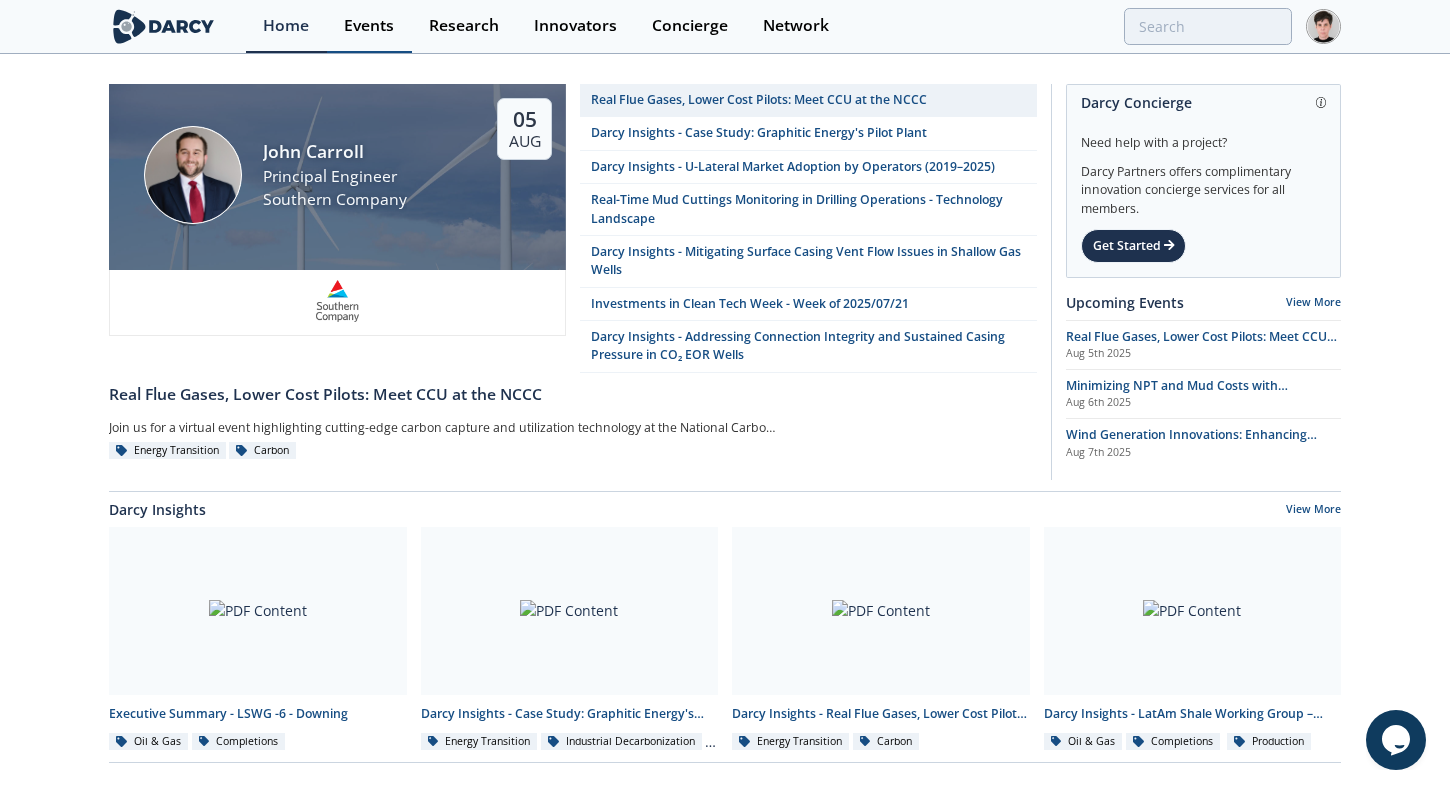 click on "Events" at bounding box center (369, 26) 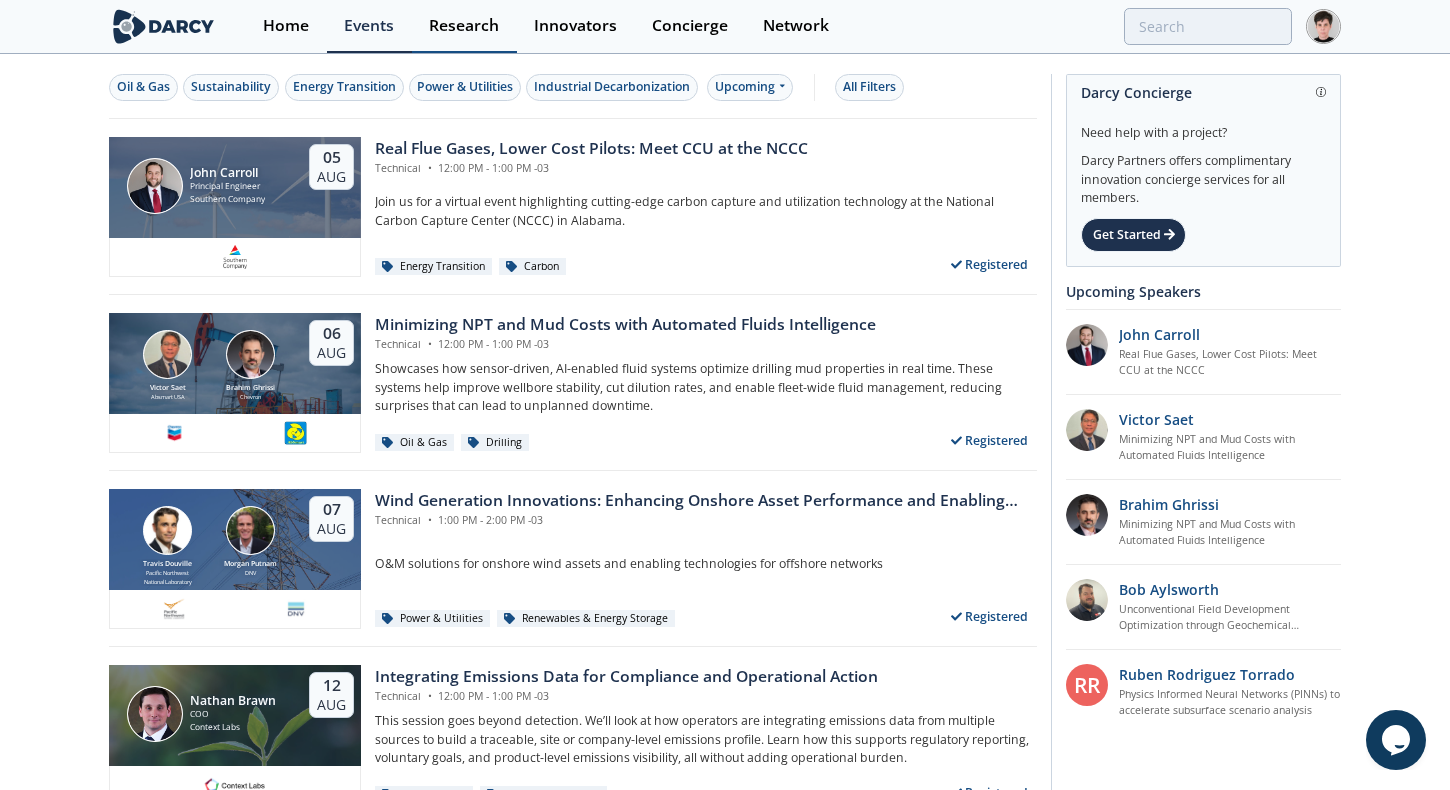 click on "Research" at bounding box center [464, 26] 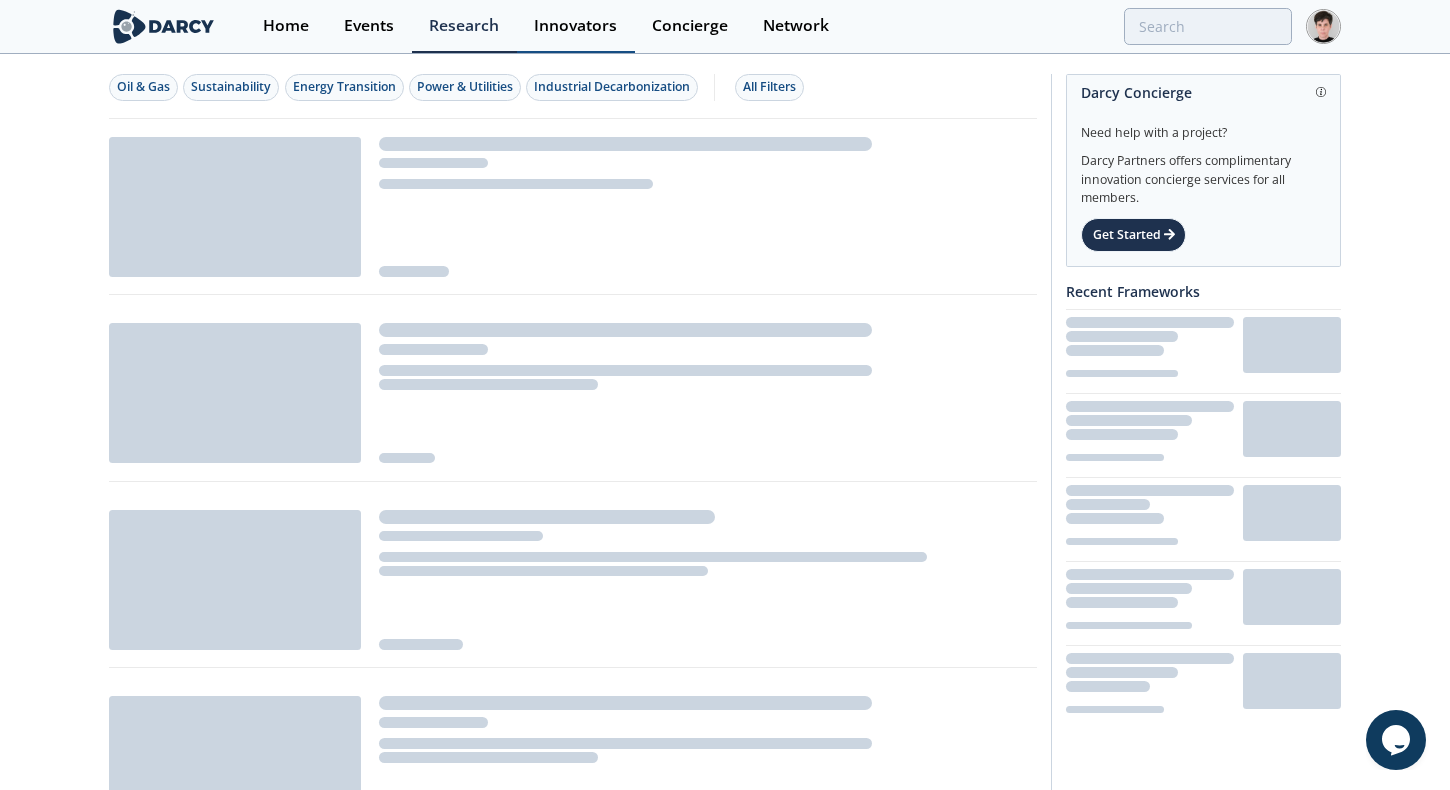 click on "Innovators" at bounding box center (575, 26) 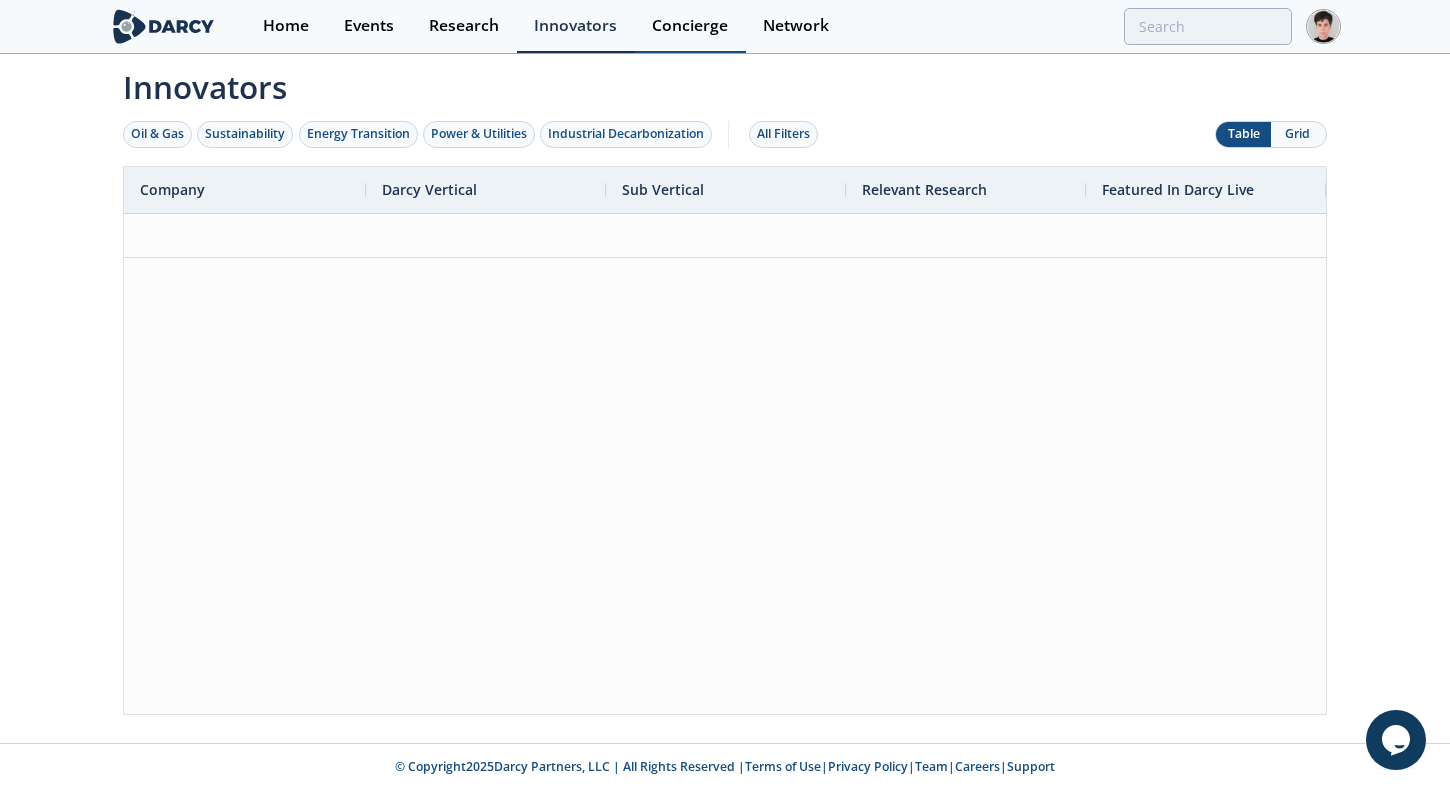 click on "Concierge" at bounding box center [690, 26] 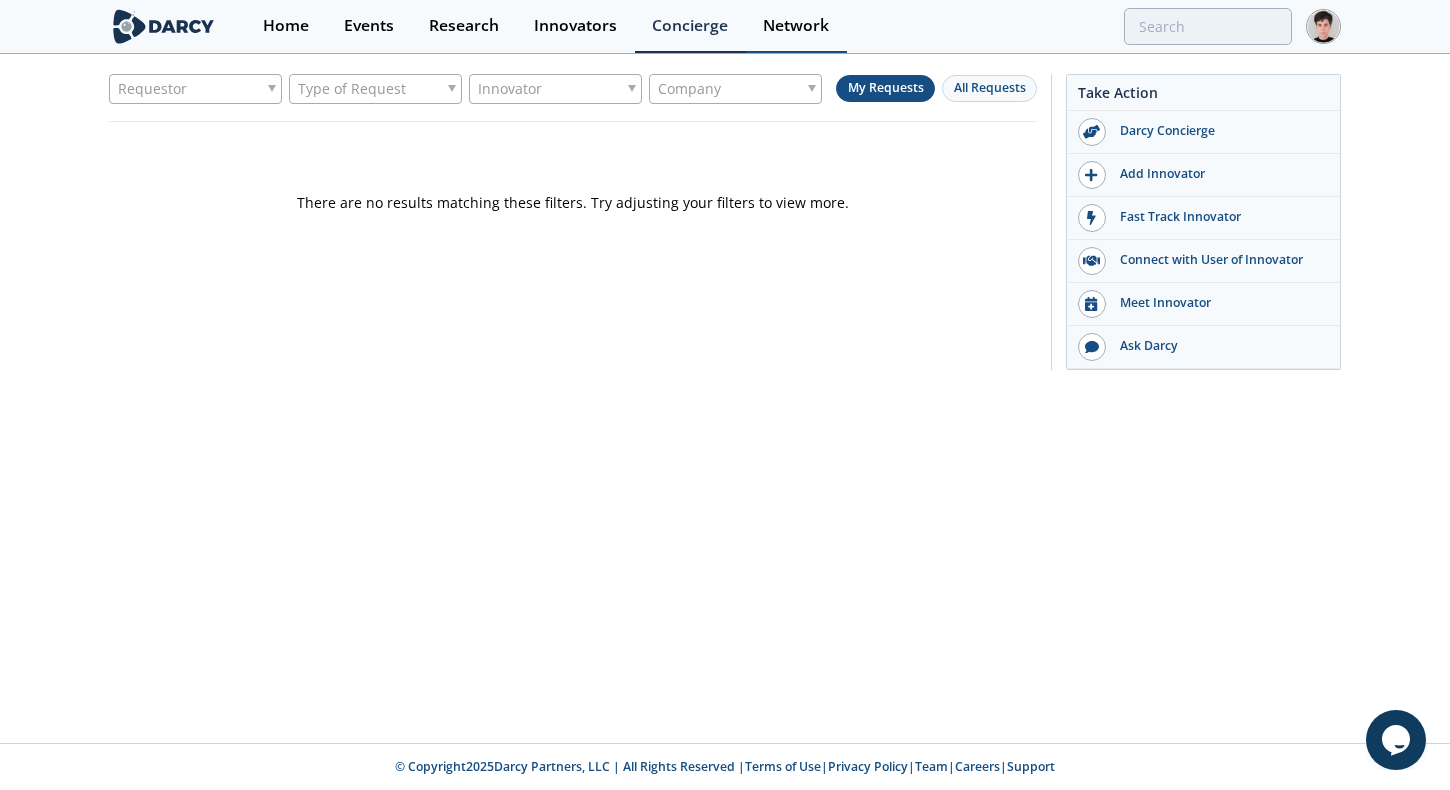 click on "Network" at bounding box center [796, 26] 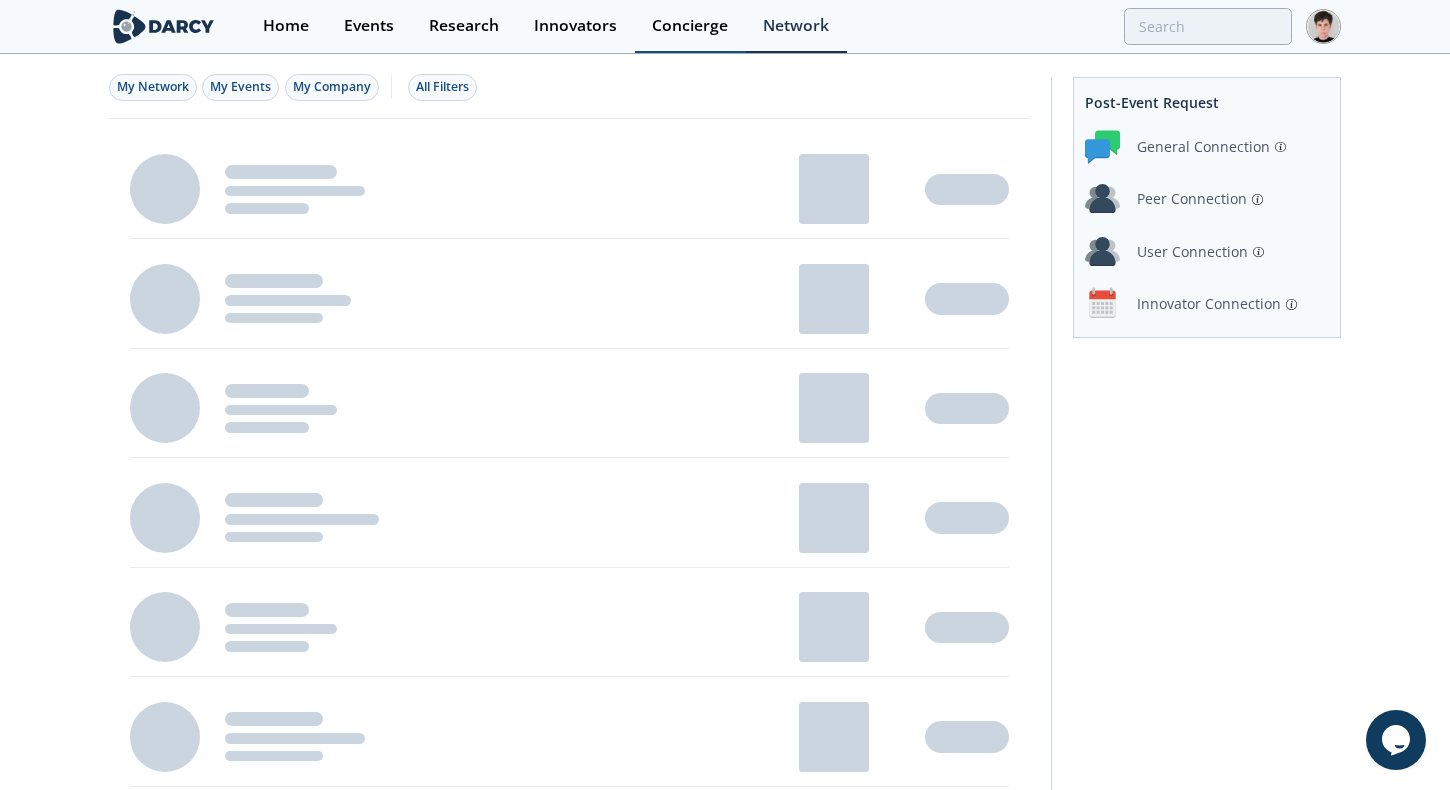 click on "Concierge" at bounding box center (690, 26) 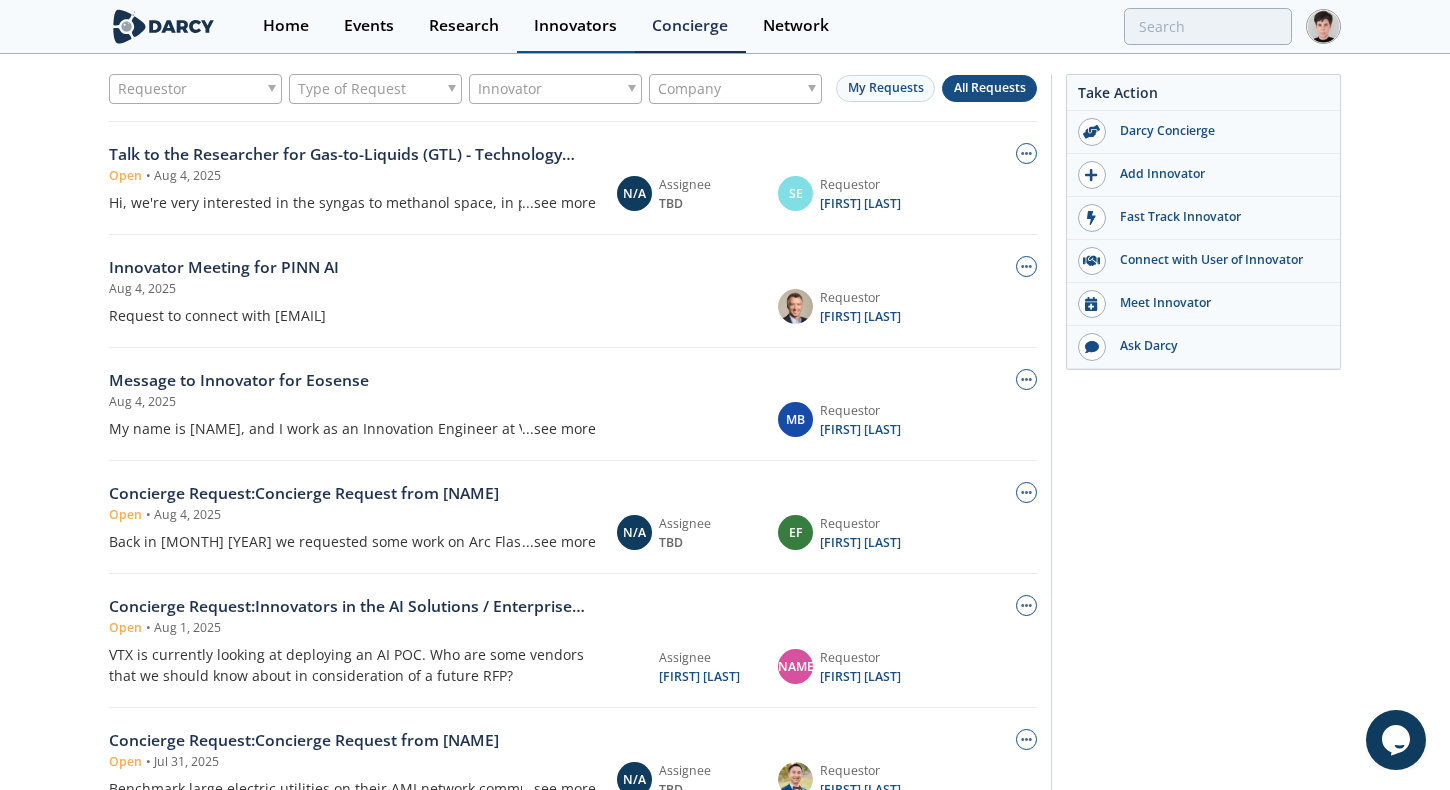 click on "Innovators" at bounding box center [575, 26] 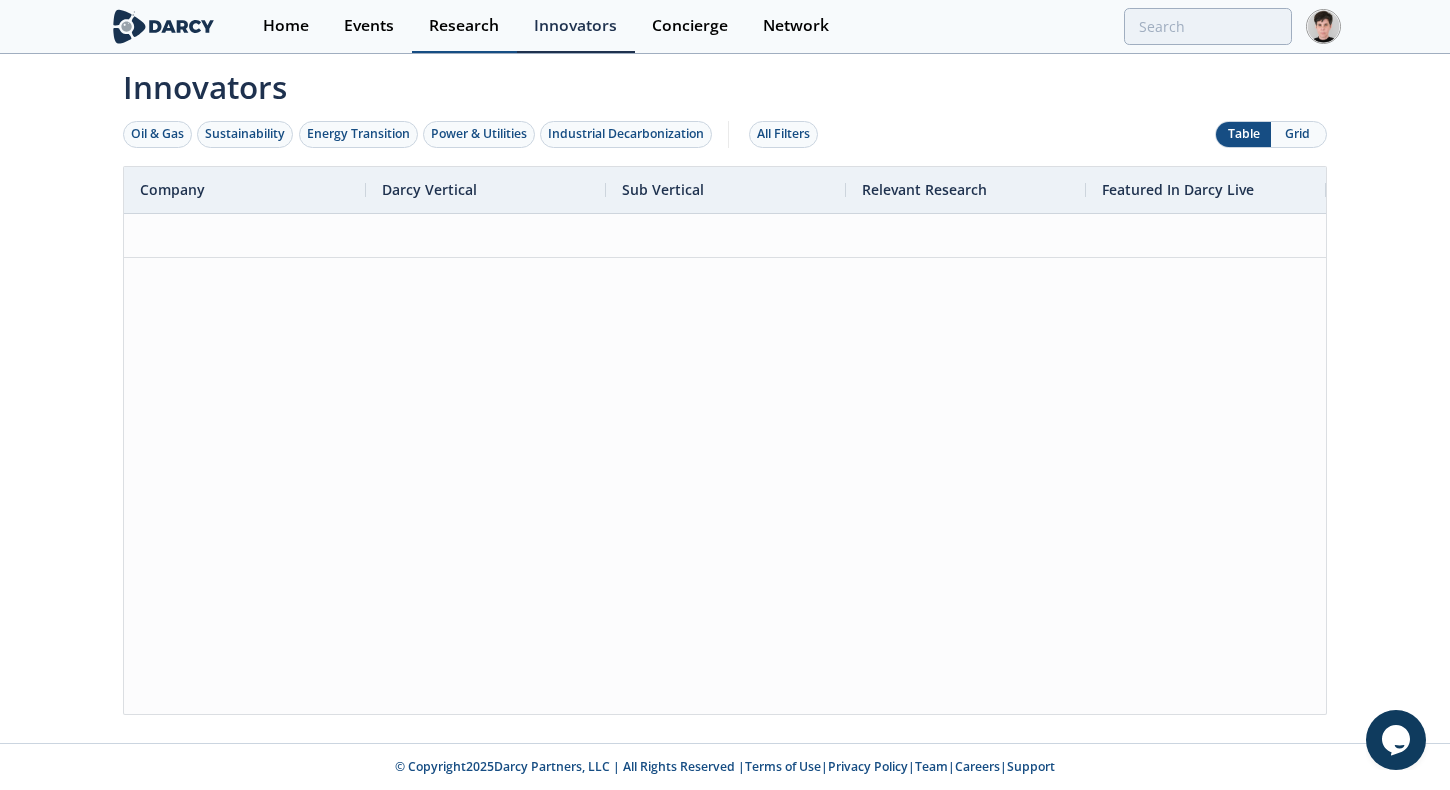 click on "Research" at bounding box center (464, 26) 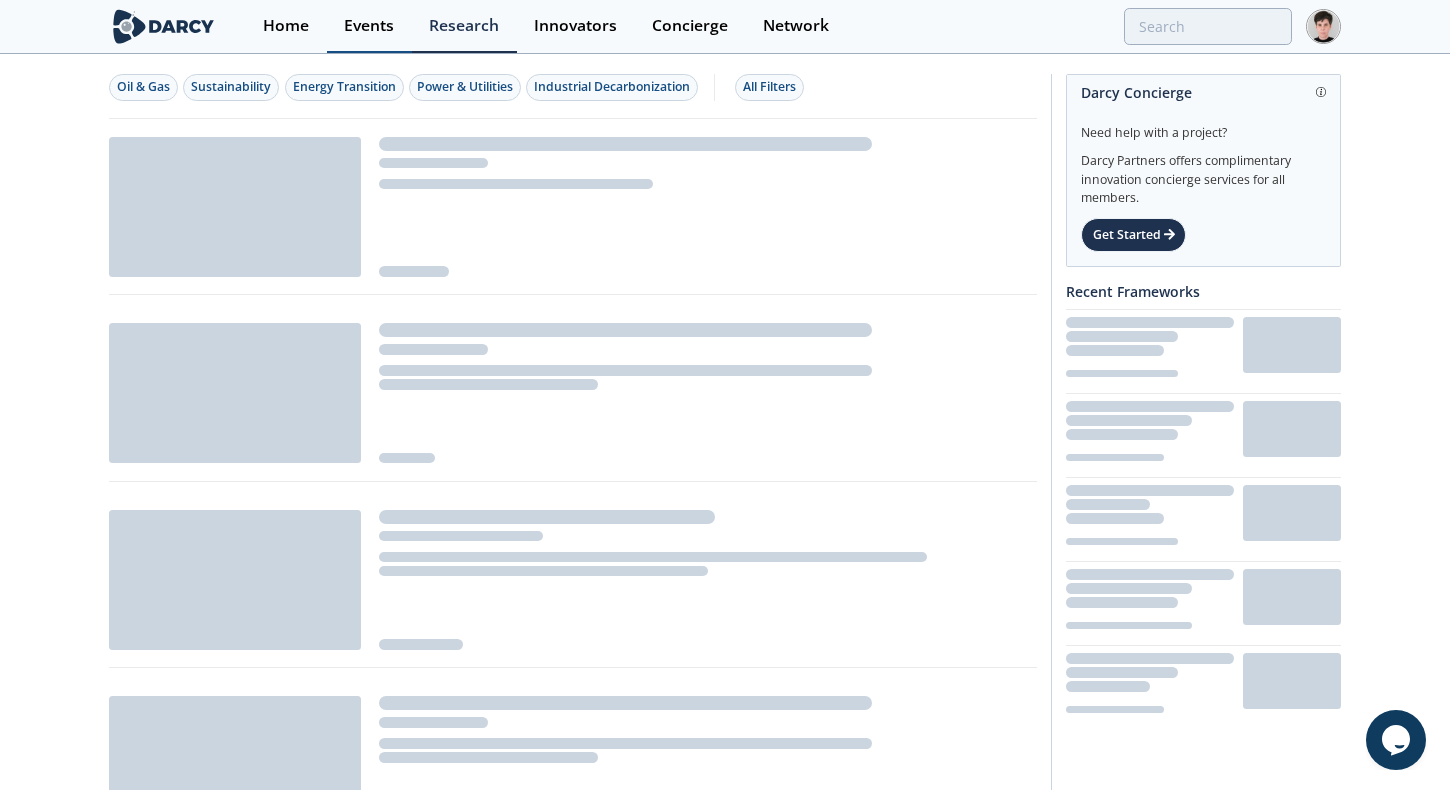 click on "Events" at bounding box center [369, 26] 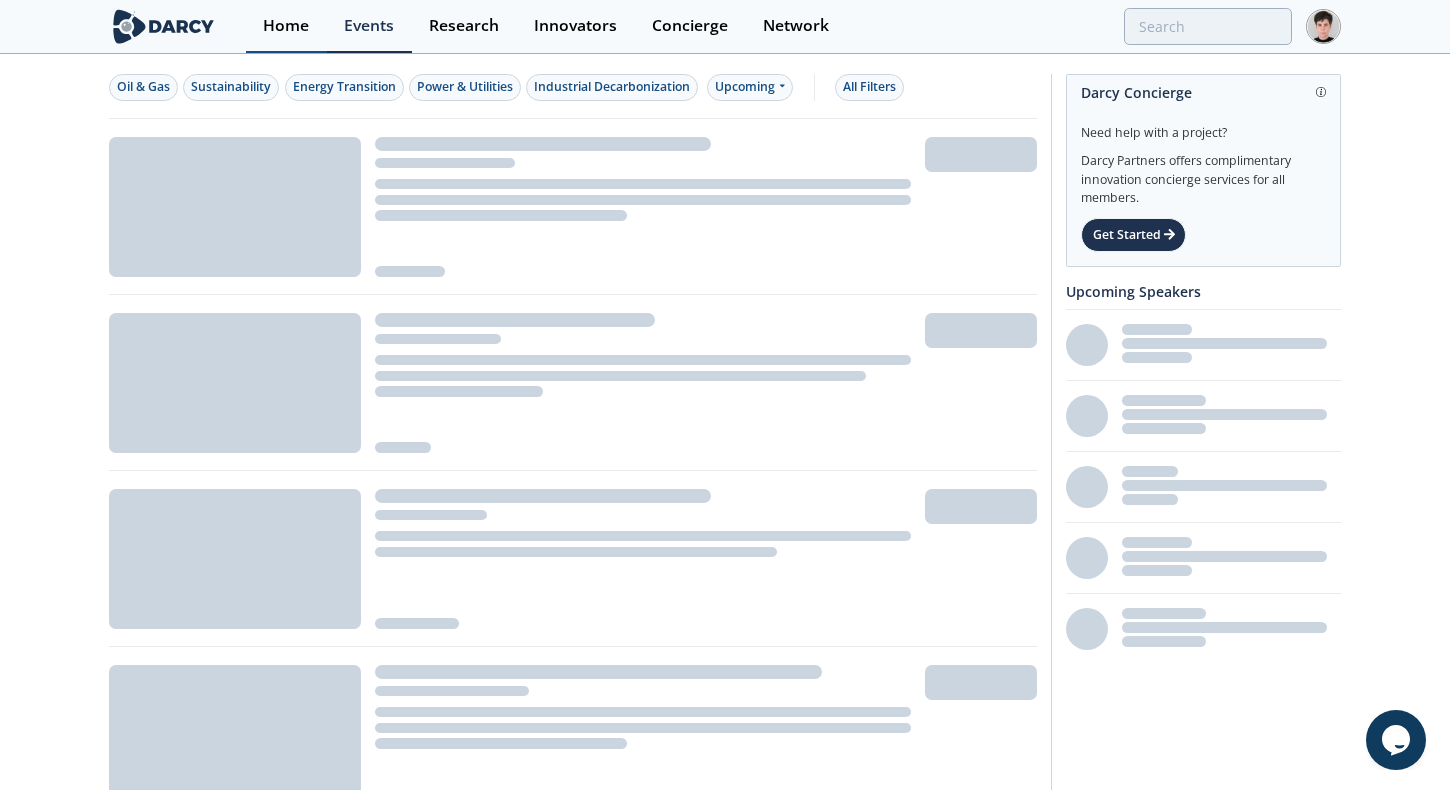 click on "Home" at bounding box center (286, 26) 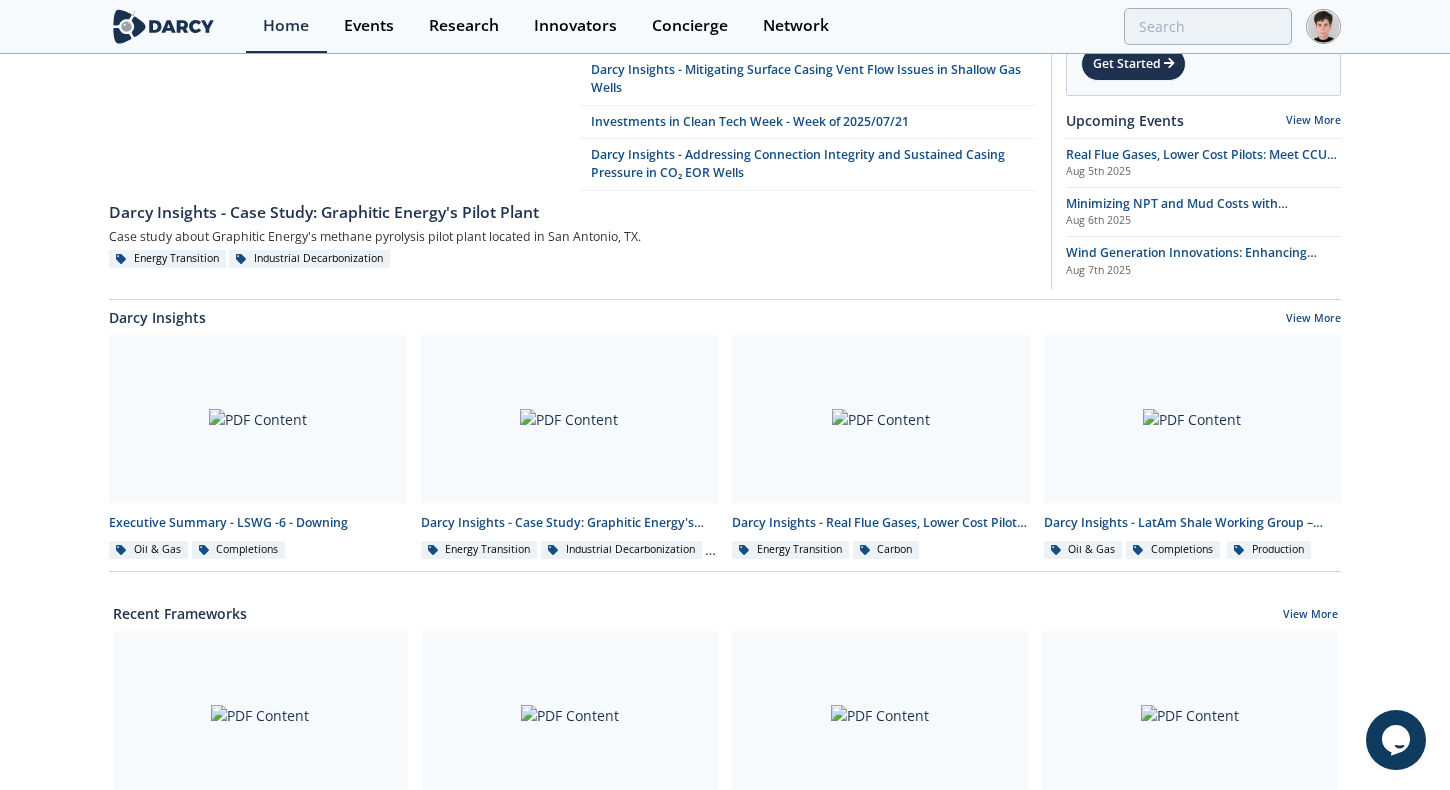 scroll, scrollTop: 0, scrollLeft: 0, axis: both 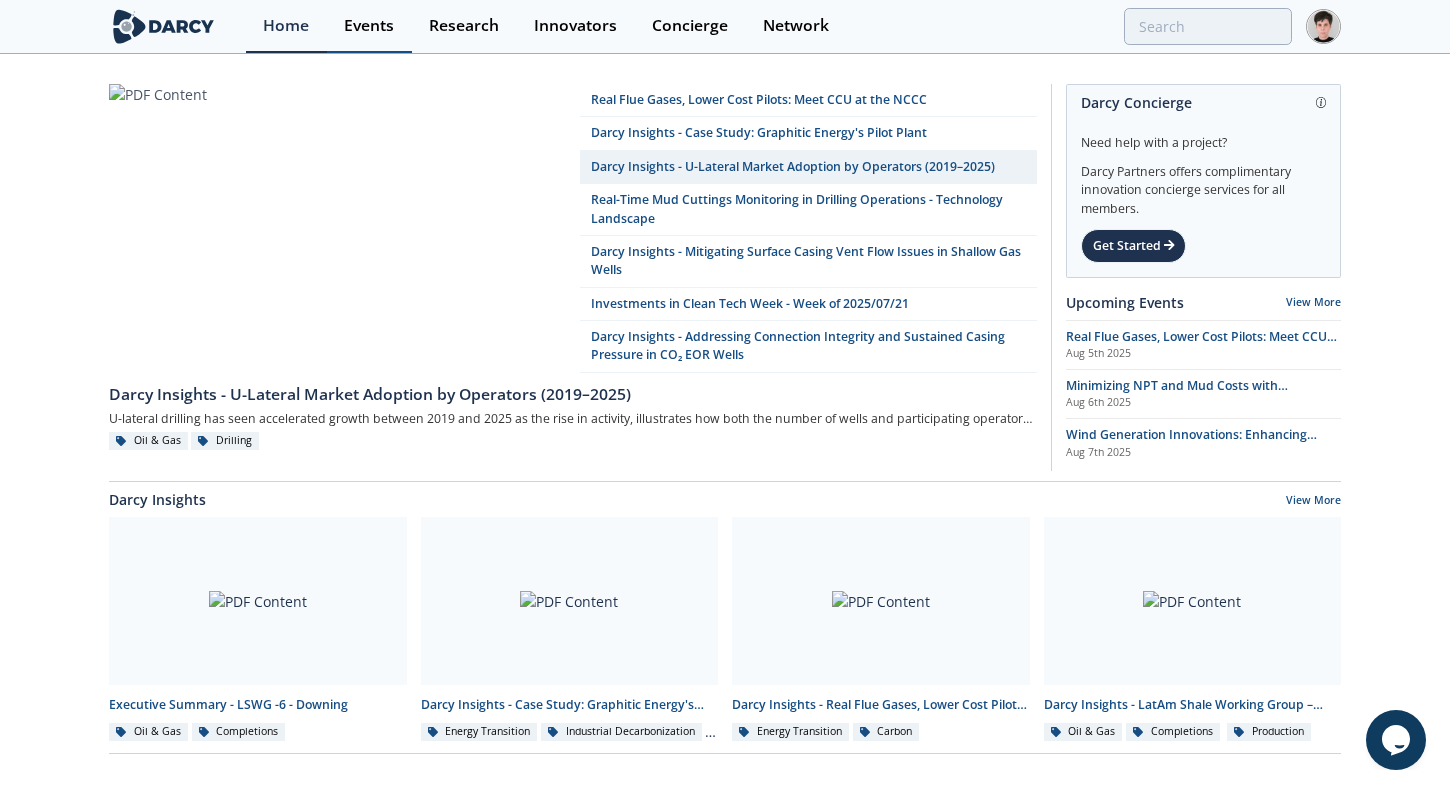 click on "Events" at bounding box center (369, 26) 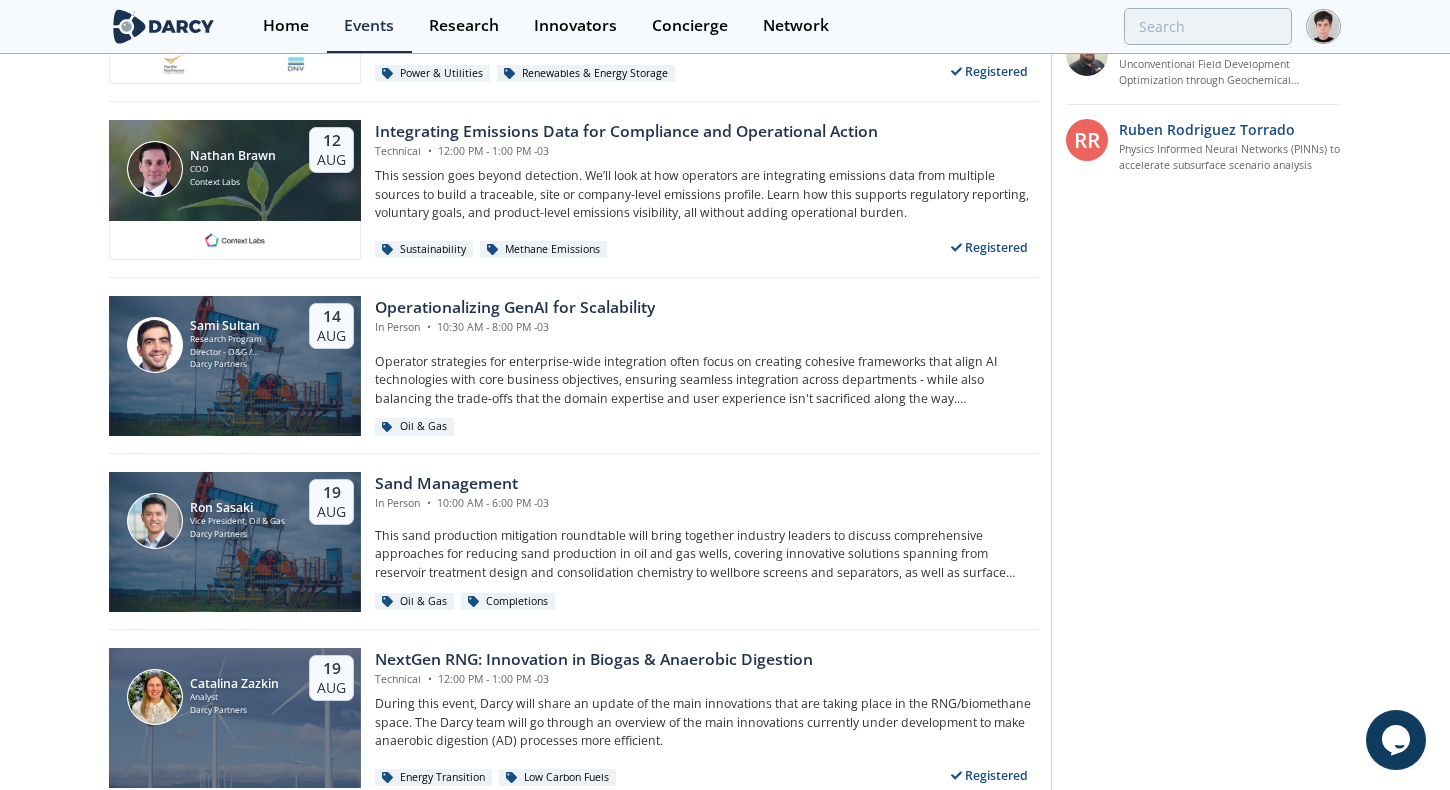 scroll, scrollTop: 0, scrollLeft: 0, axis: both 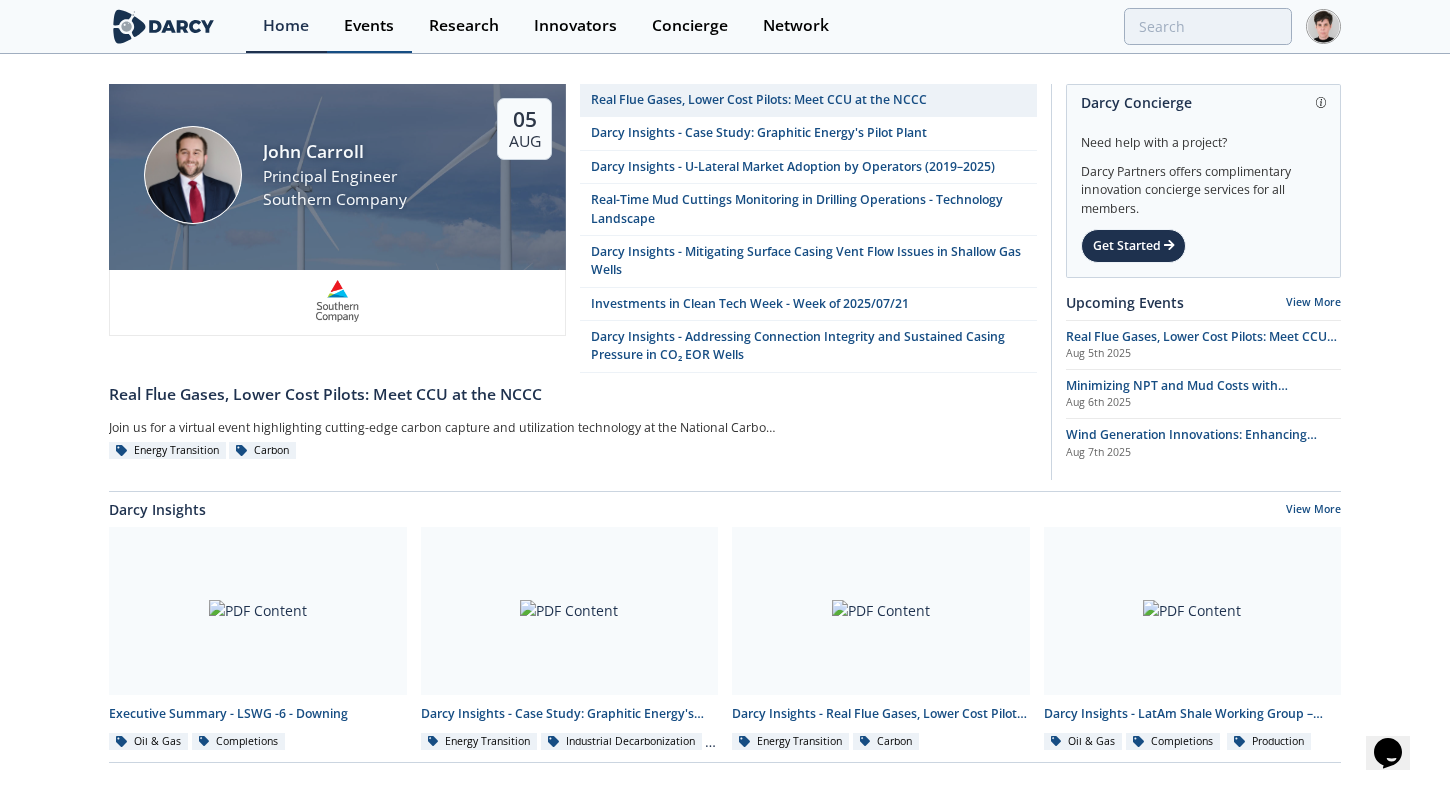 click on "Events" at bounding box center (369, 26) 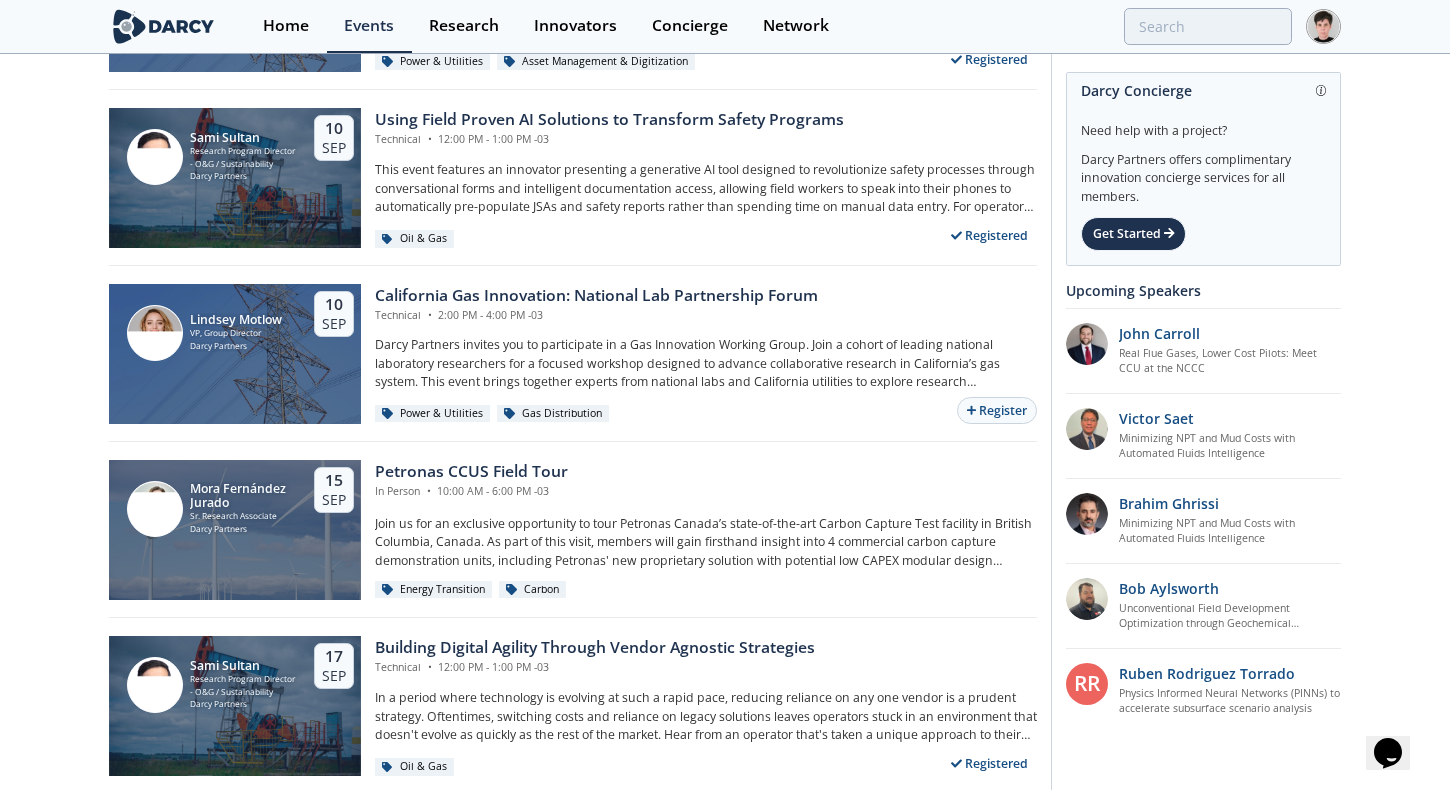 scroll, scrollTop: 2327, scrollLeft: 0, axis: vertical 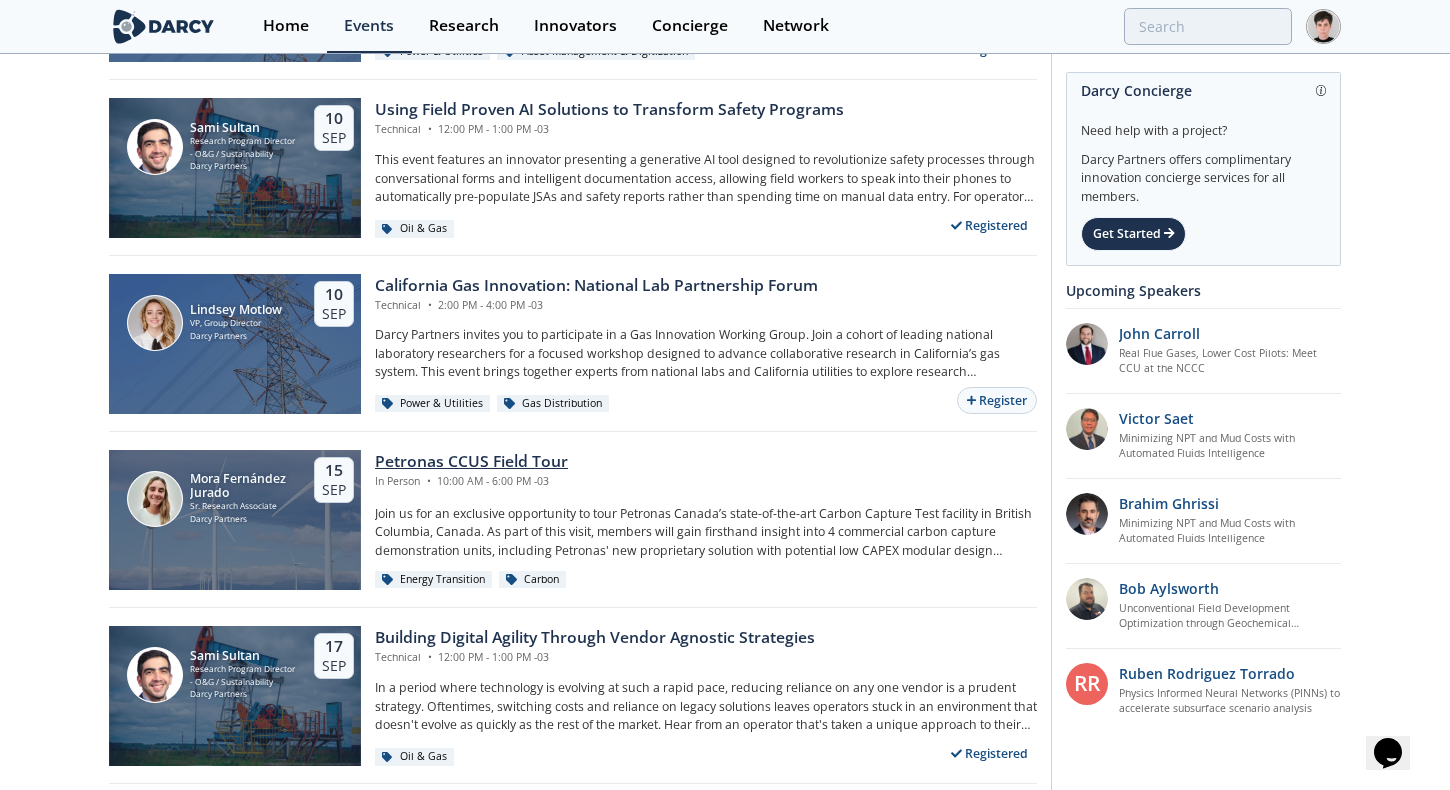 click on "[COMPANY] CCUS Field Tour
In Person
•
10:00 AM - 6:00 PM -03" at bounding box center [706, 469] 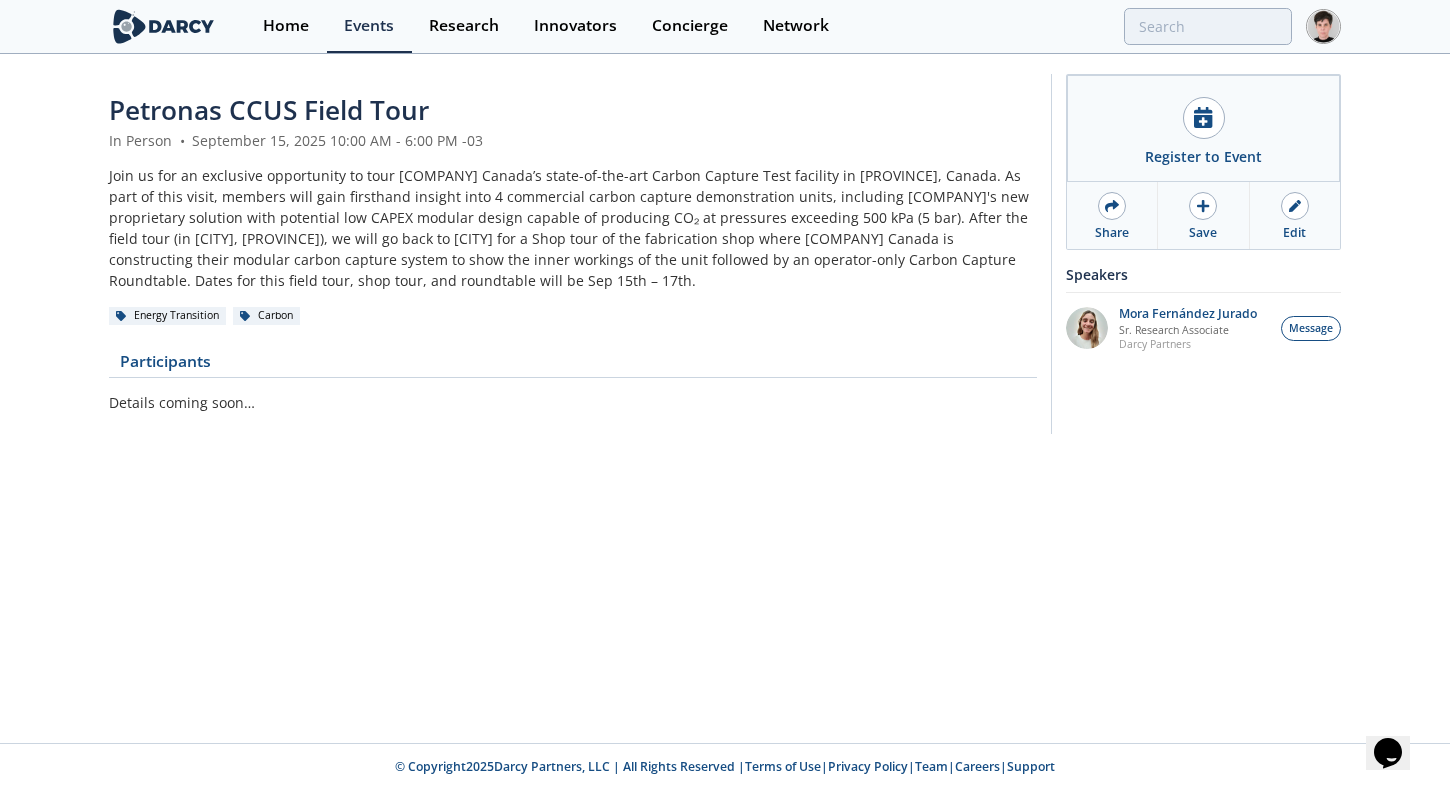 scroll, scrollTop: 0, scrollLeft: 0, axis: both 